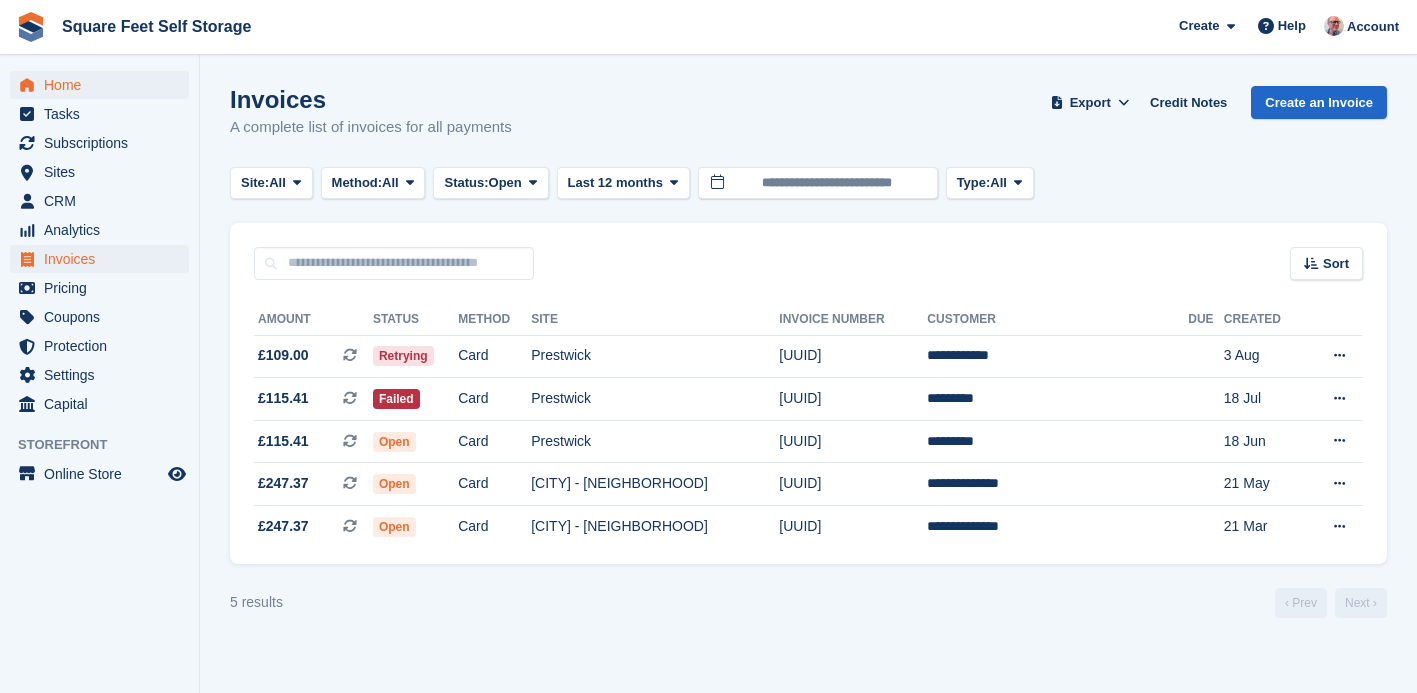 scroll, scrollTop: 0, scrollLeft: 0, axis: both 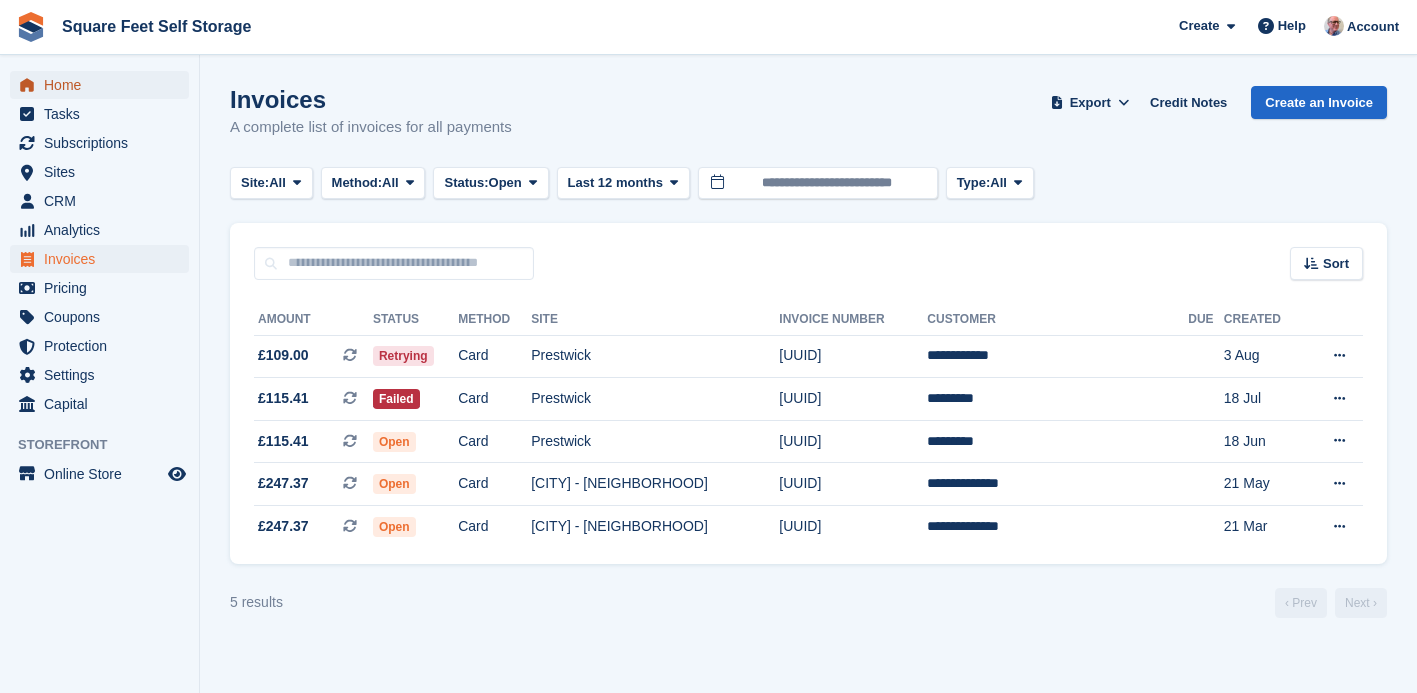click on "Home" at bounding box center (104, 85) 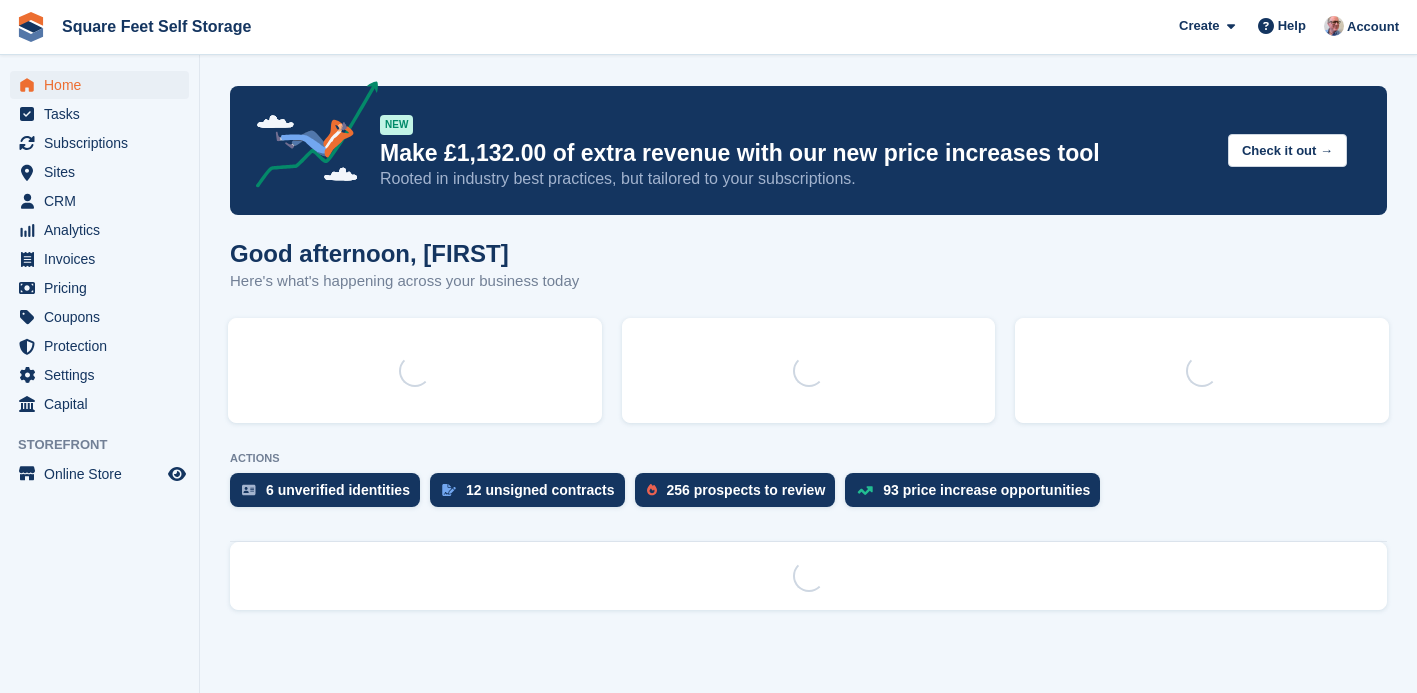 scroll, scrollTop: 0, scrollLeft: 0, axis: both 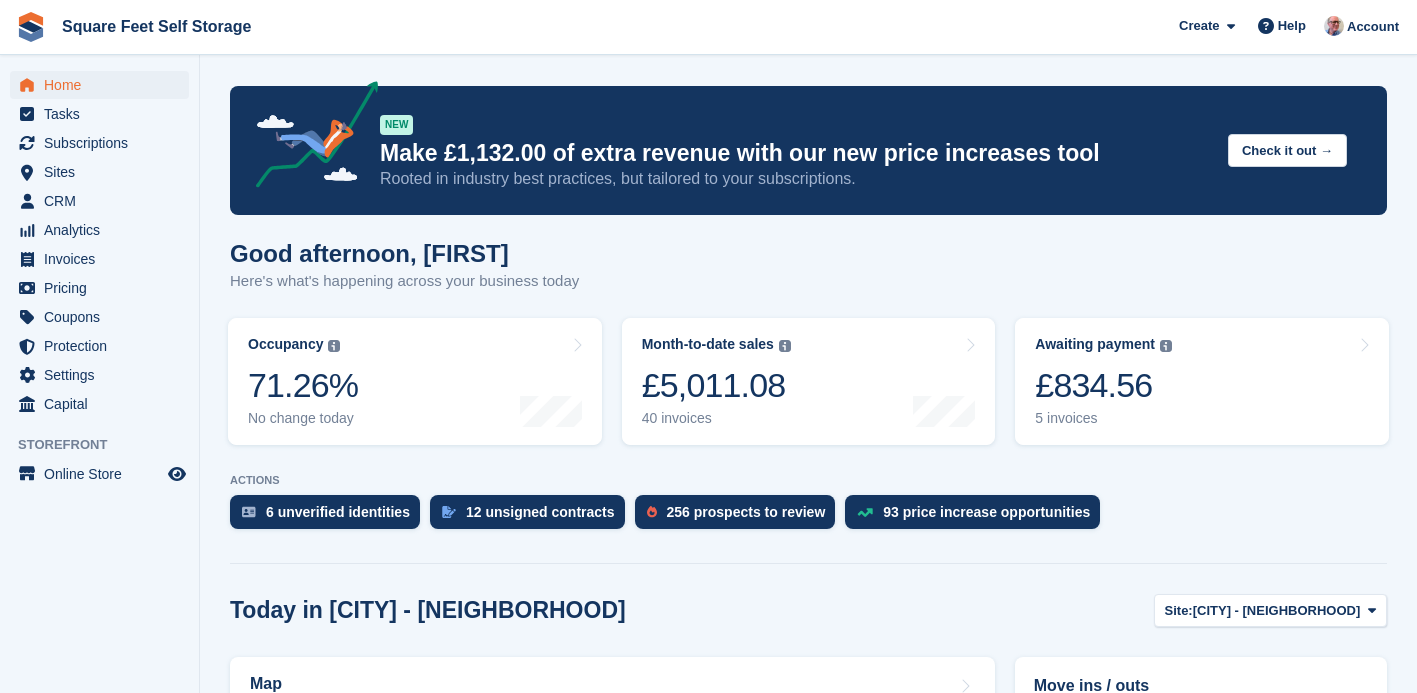 click on "NEW
Make £1,132.00 of extra revenue with our new price increases tool
Rooted in industry best practices, but tailored to your subscriptions.
Check it out →" at bounding box center [808, 150] 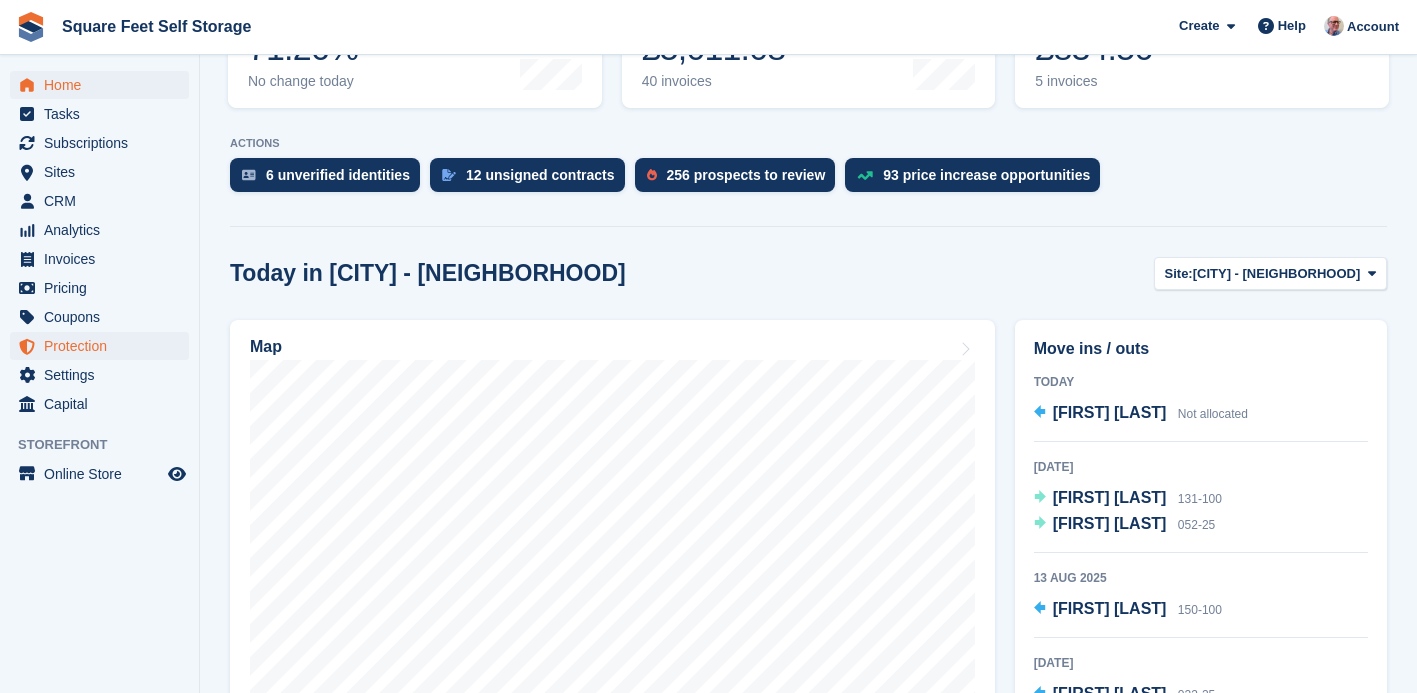 scroll, scrollTop: 340, scrollLeft: 0, axis: vertical 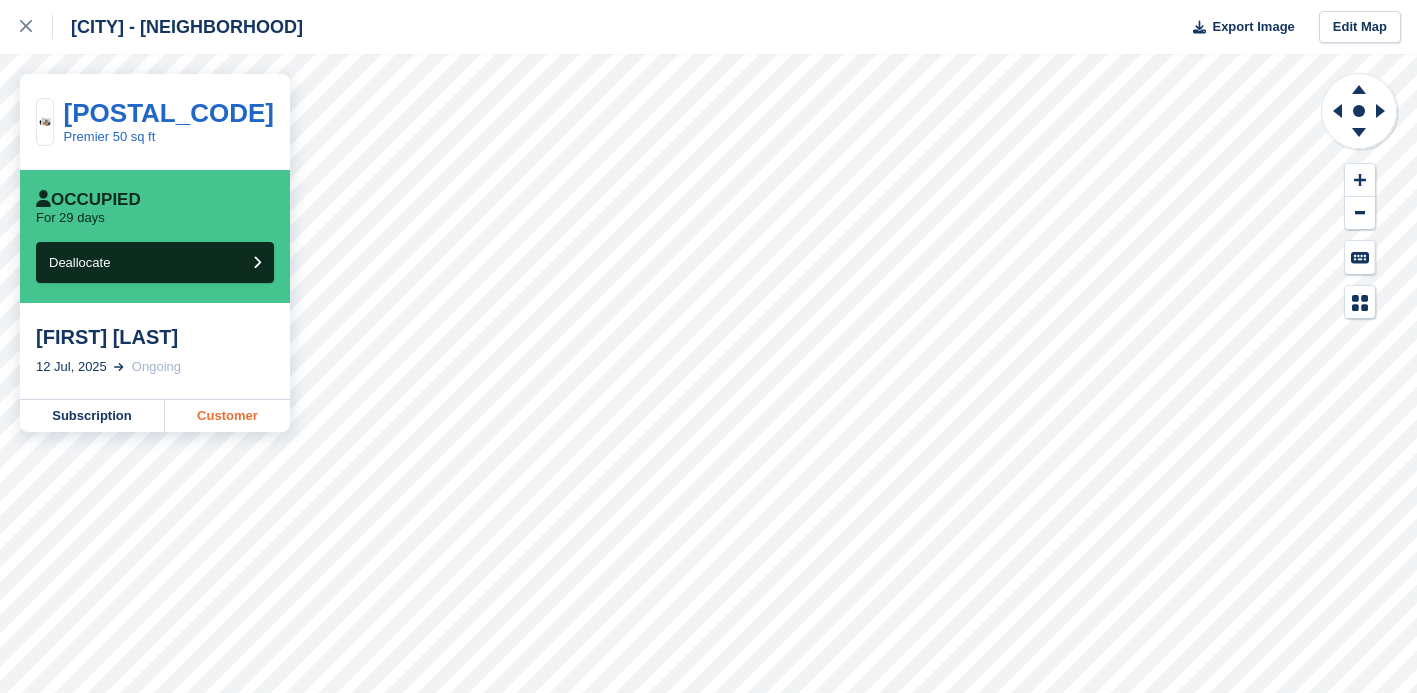 click on "Customer" at bounding box center (227, 416) 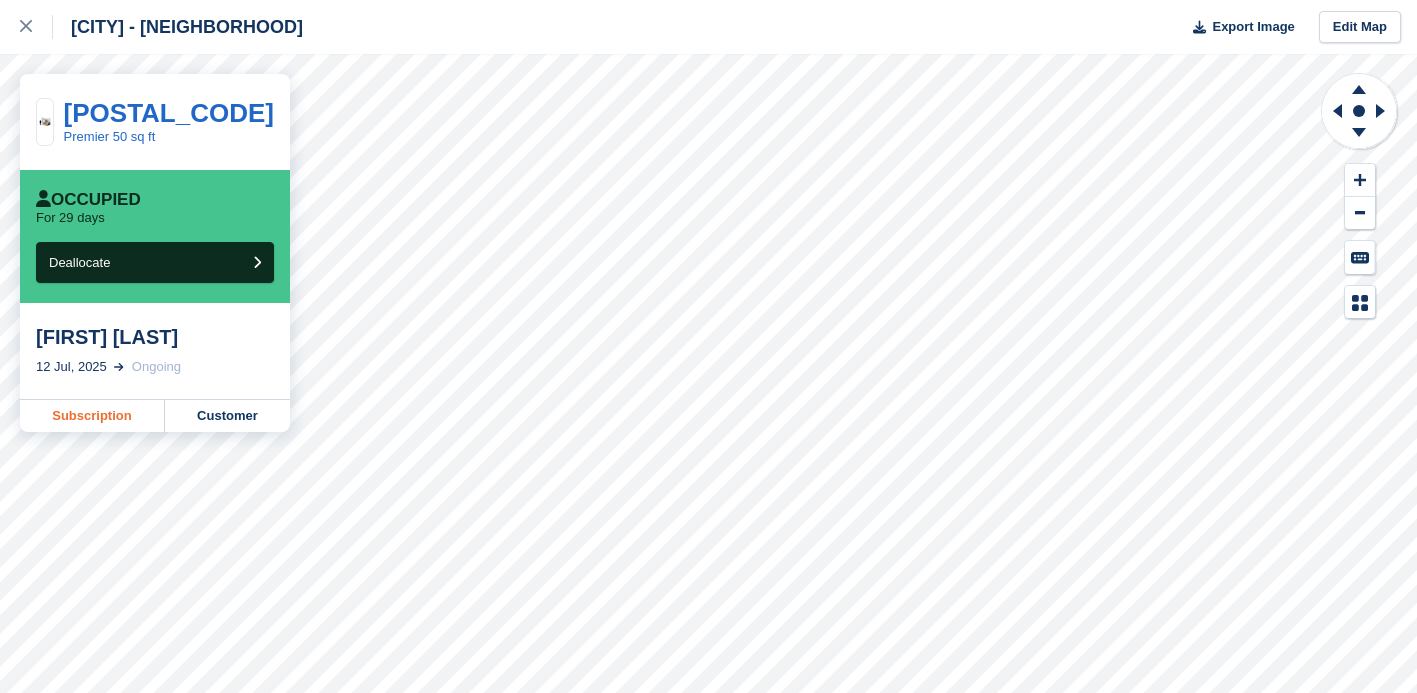 click on "Subscription" at bounding box center (92, 416) 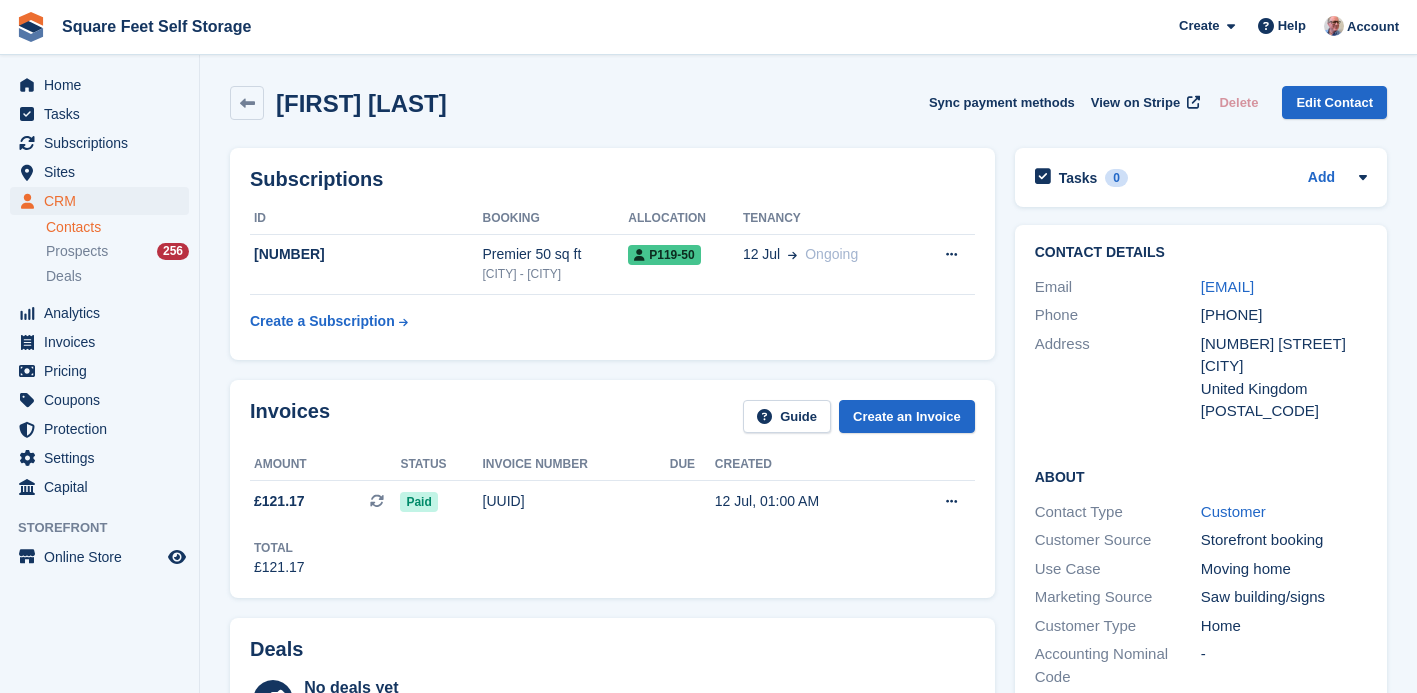 scroll, scrollTop: 0, scrollLeft: 0, axis: both 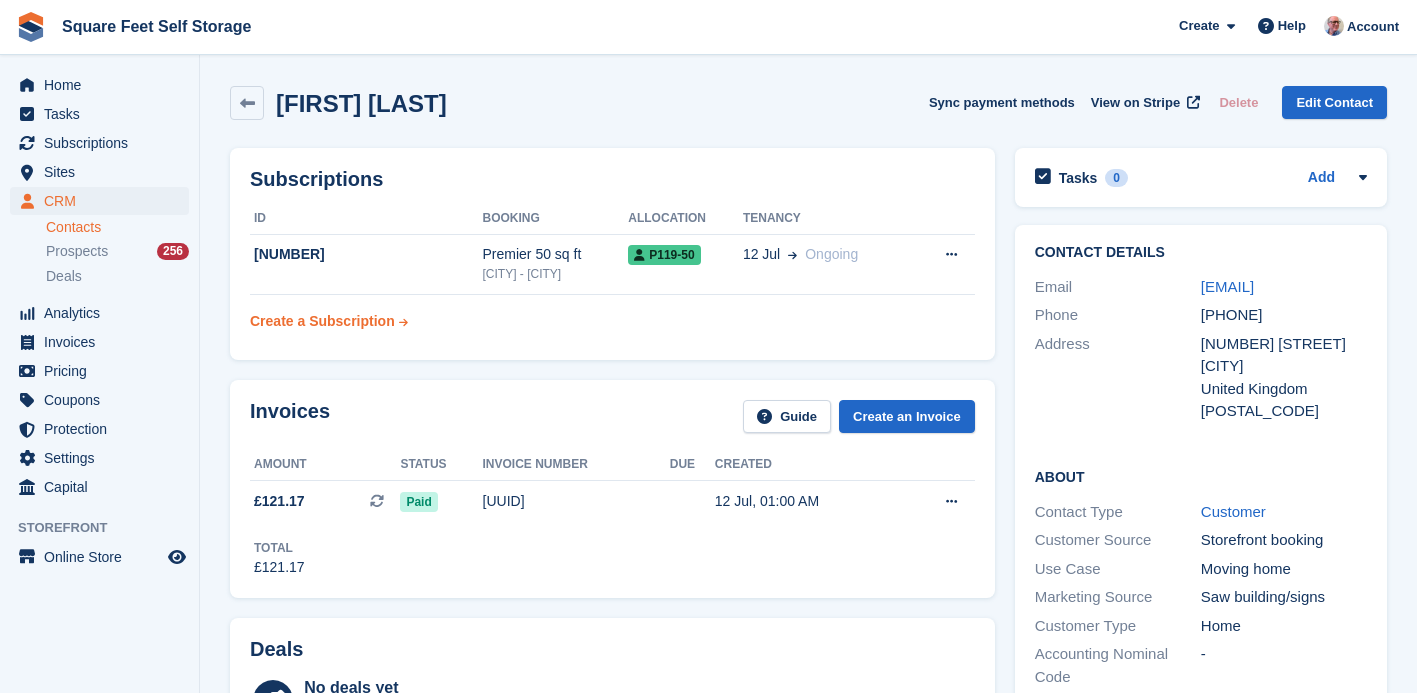 click on "Create a Subscription" at bounding box center (322, 321) 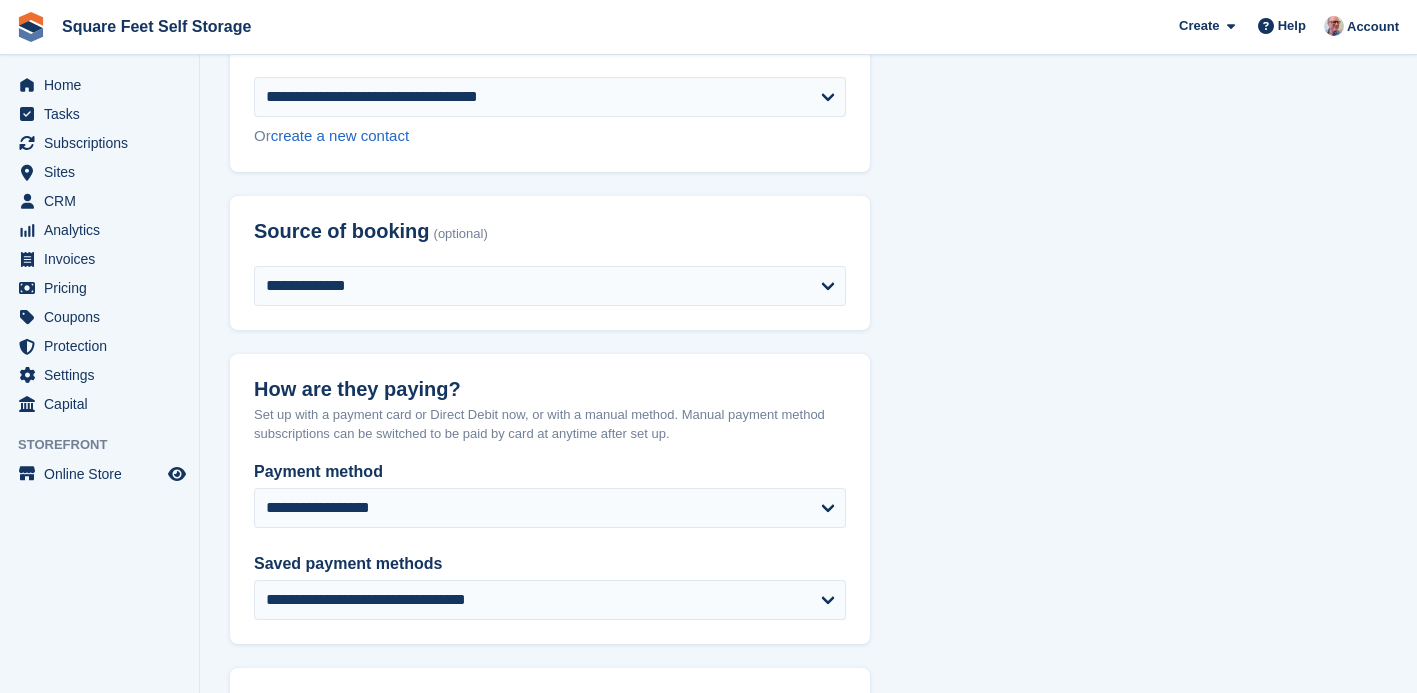scroll, scrollTop: 169, scrollLeft: 0, axis: vertical 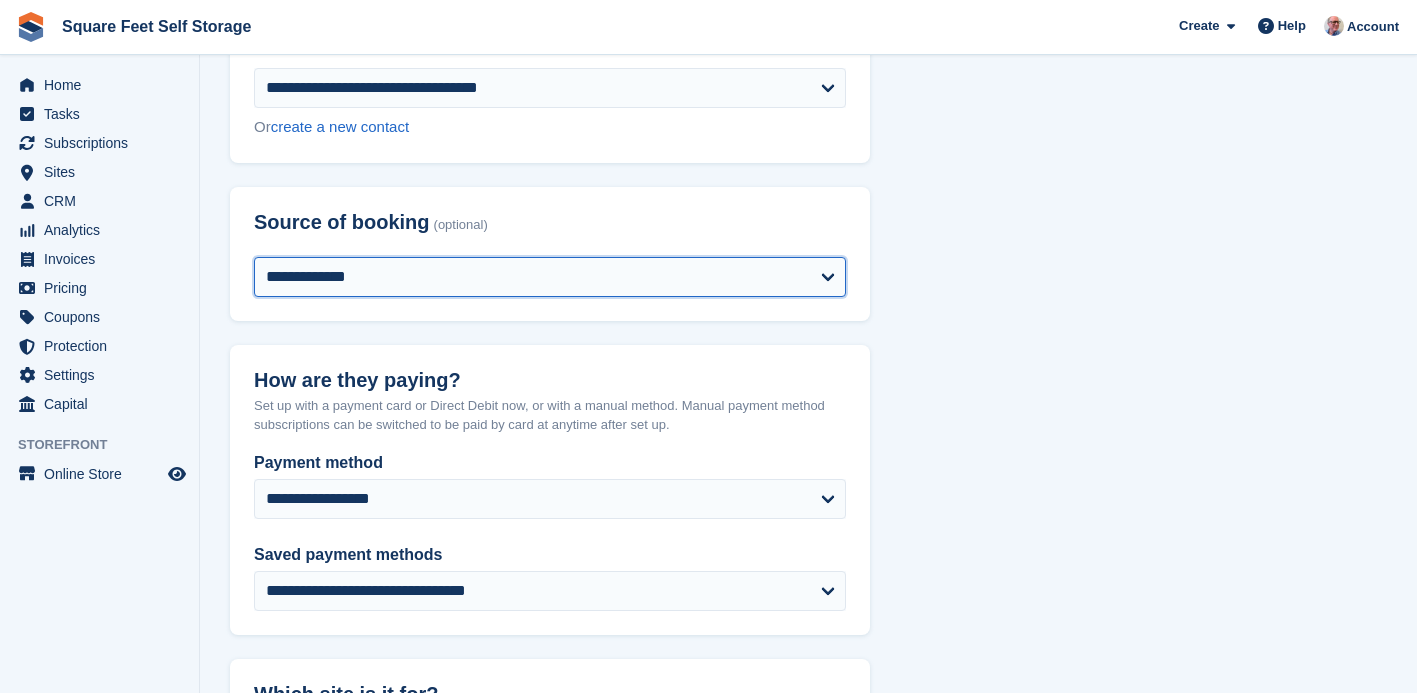 click on "**********" at bounding box center [550, 277] 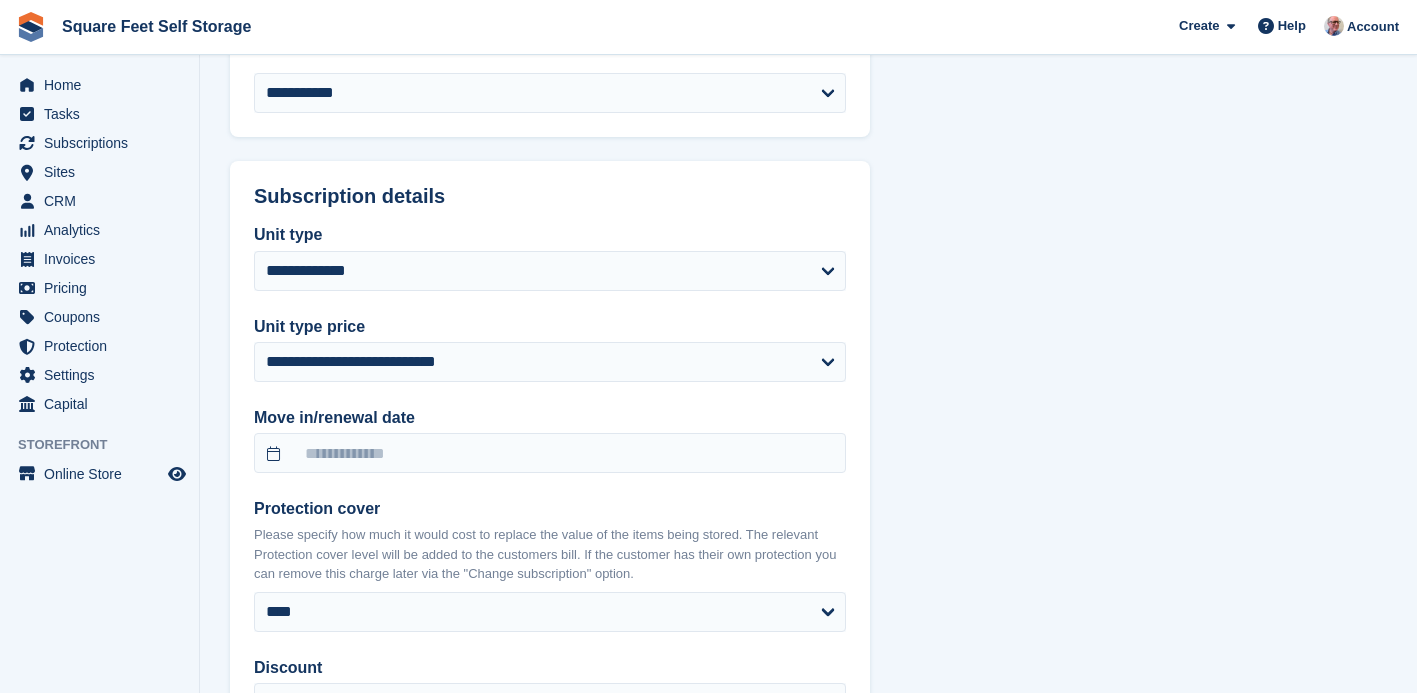 scroll, scrollTop: 996, scrollLeft: 0, axis: vertical 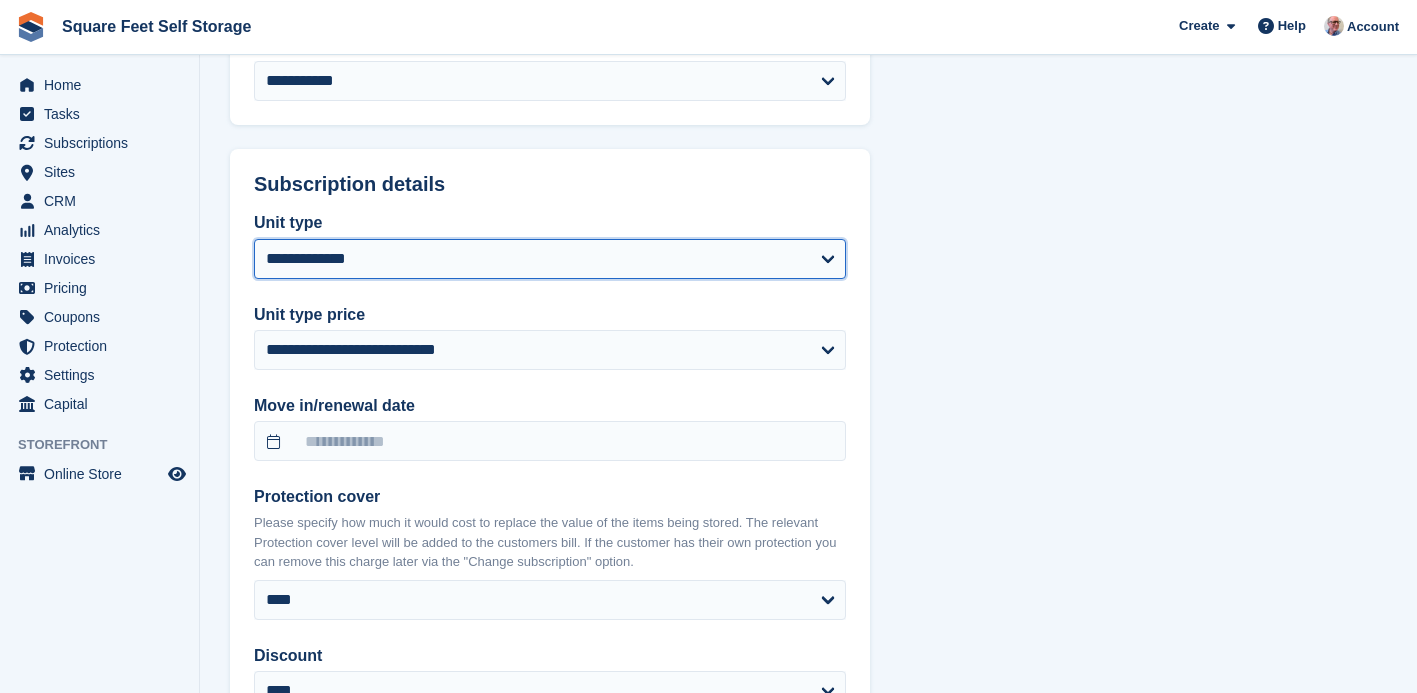 click on "**********" at bounding box center (550, 259) 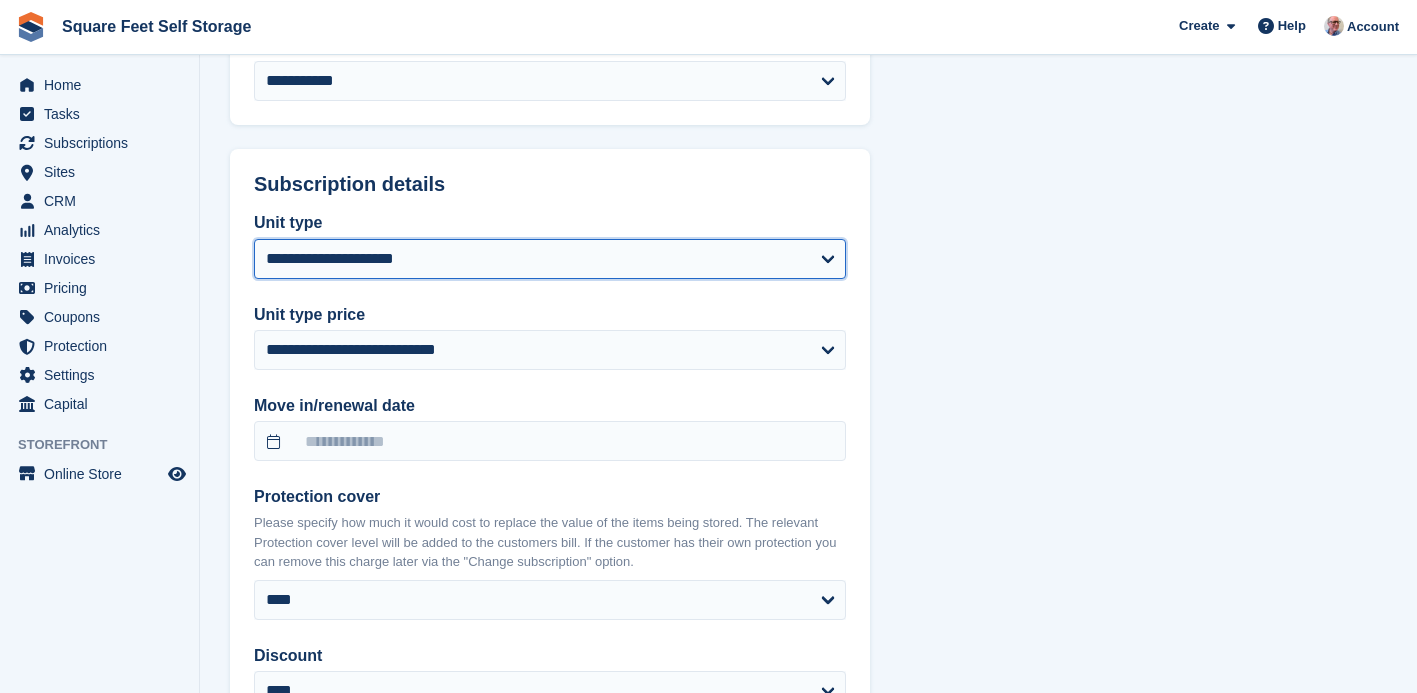 select on "******" 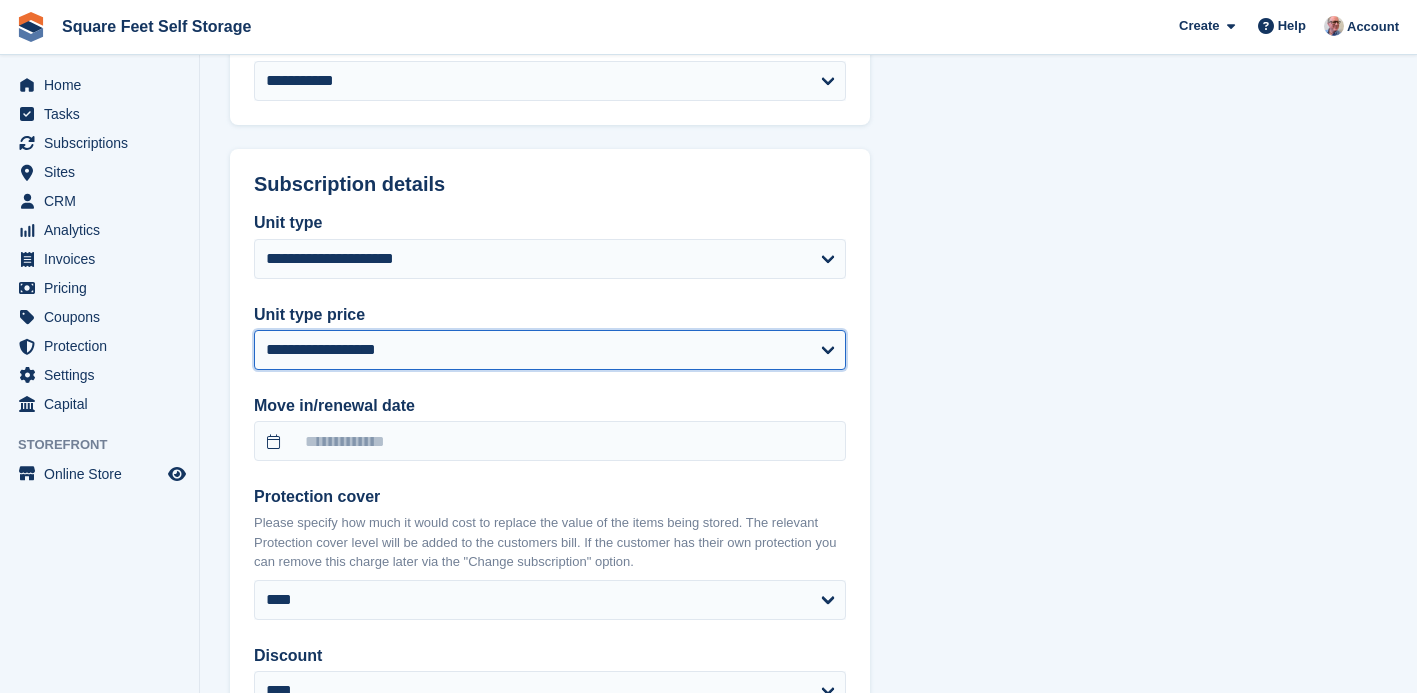click on "**********" at bounding box center (550, 350) 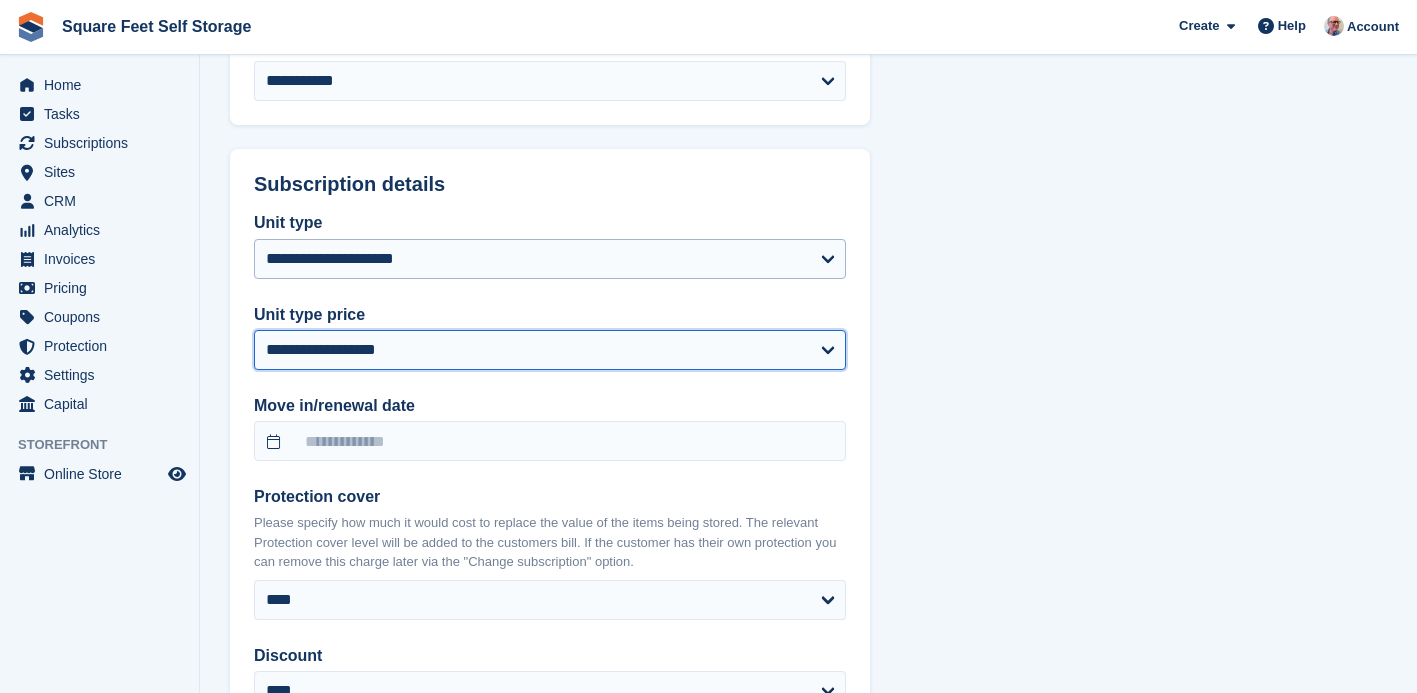 select on "******" 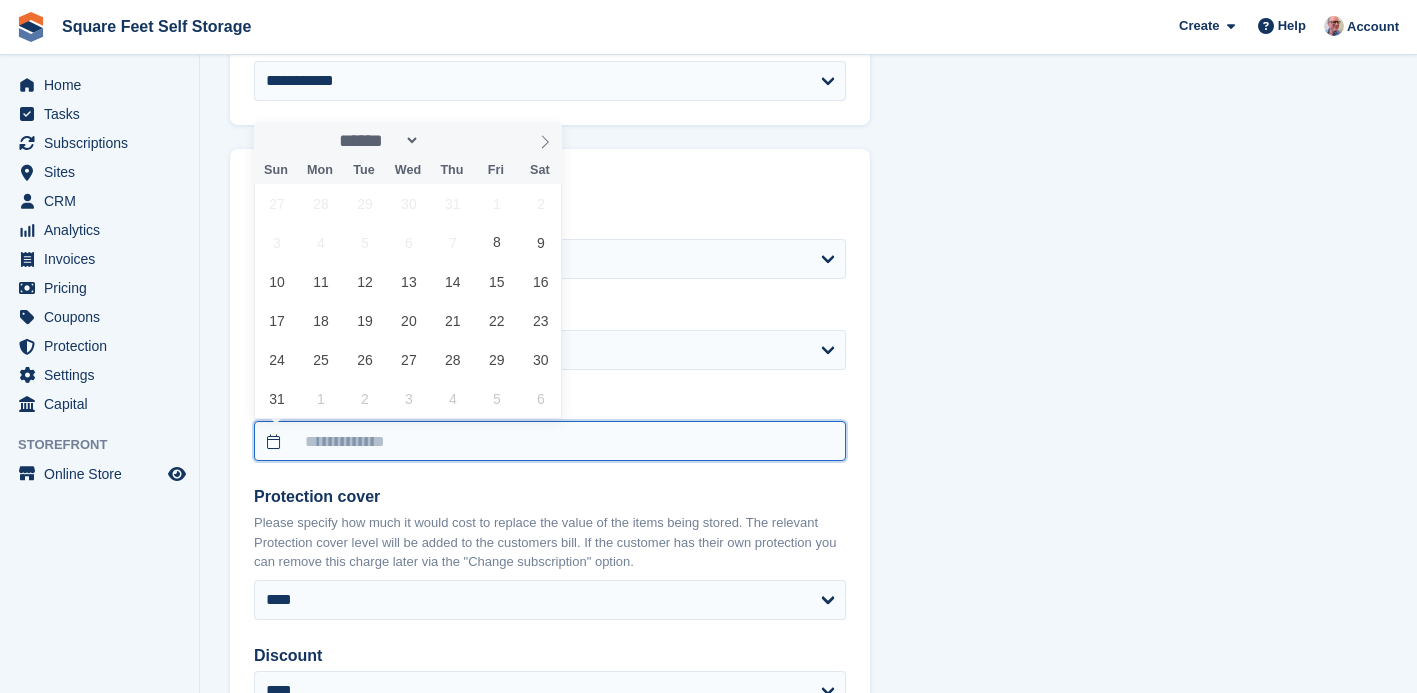 click at bounding box center [550, 441] 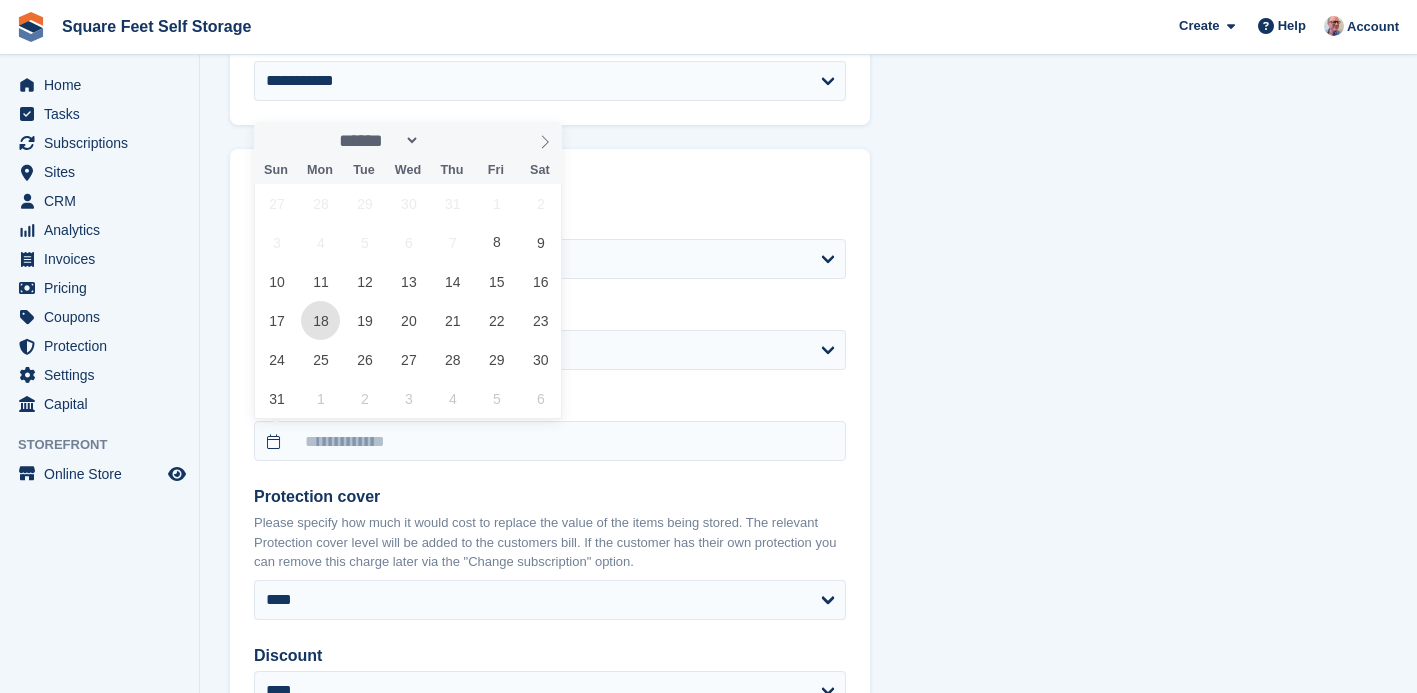 click on "18" at bounding box center [320, 320] 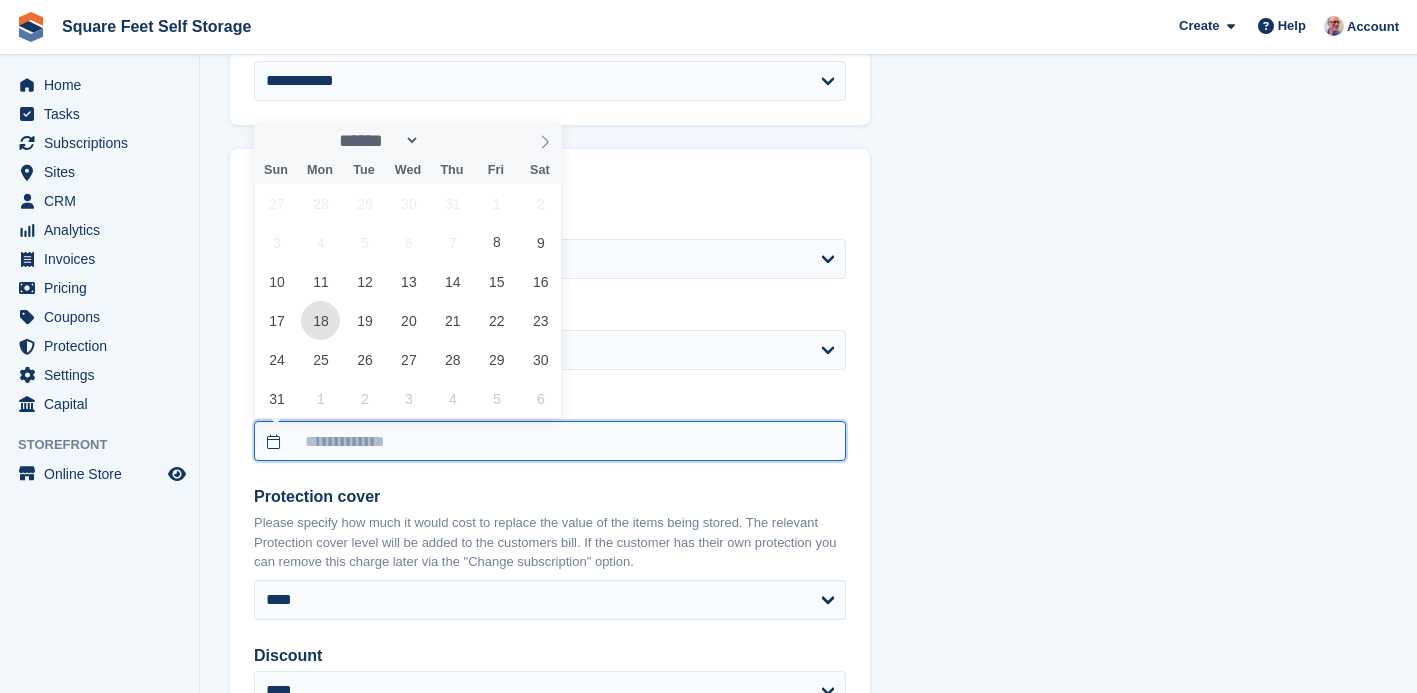 type on "**********" 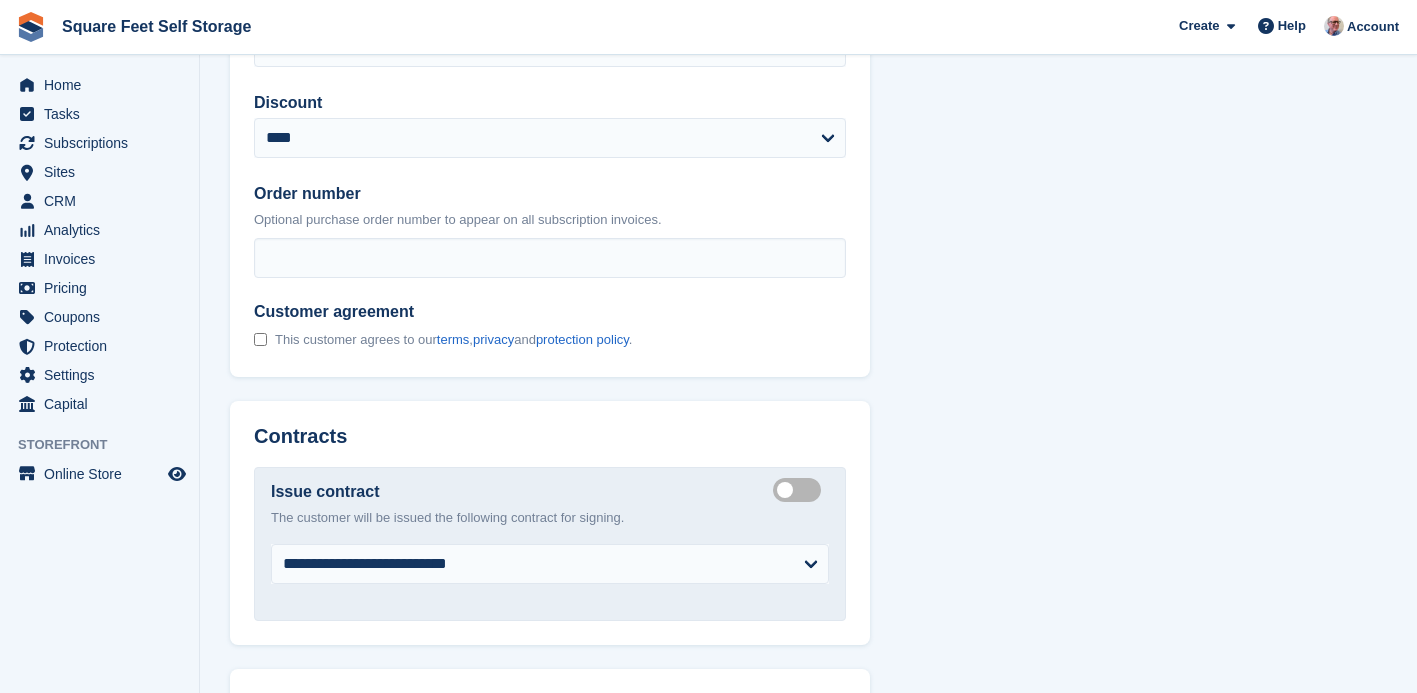 scroll, scrollTop: 1604, scrollLeft: 0, axis: vertical 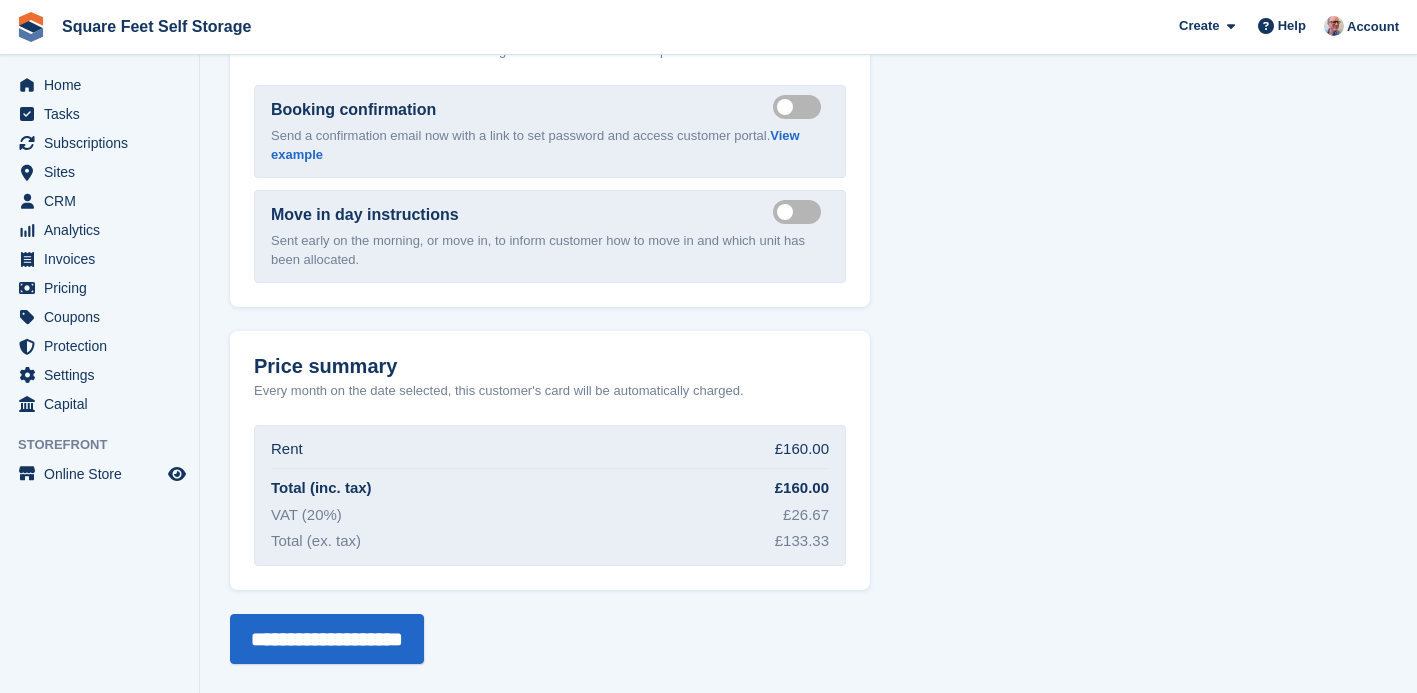 click on "Send move in day email" at bounding box center [801, 212] 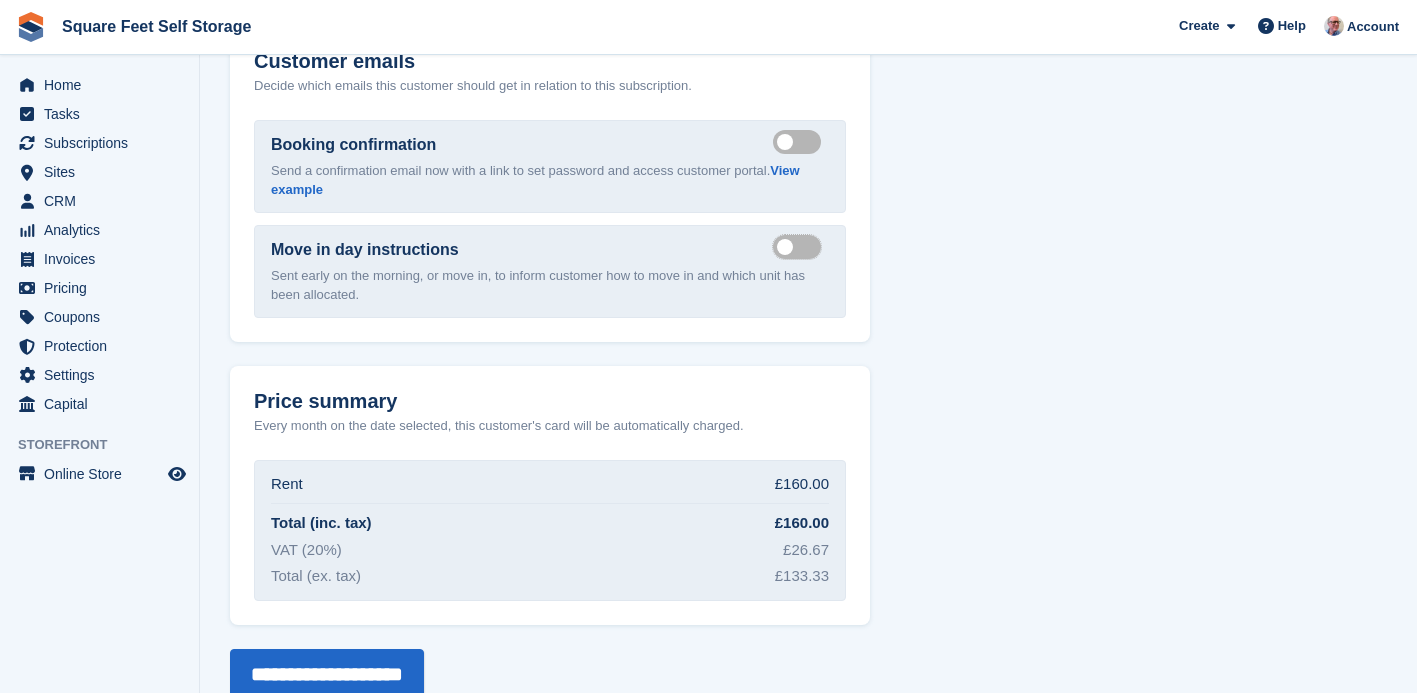 scroll, scrollTop: 2227, scrollLeft: 0, axis: vertical 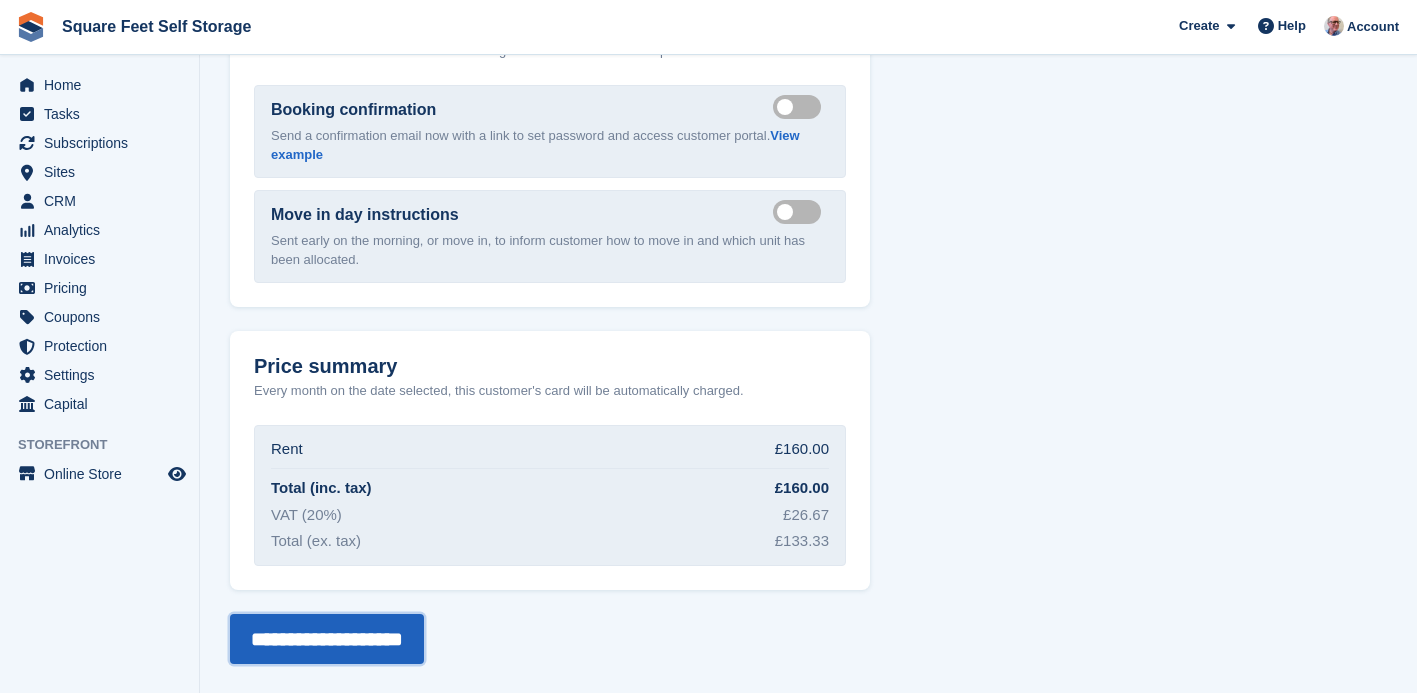 click on "**********" at bounding box center [327, 639] 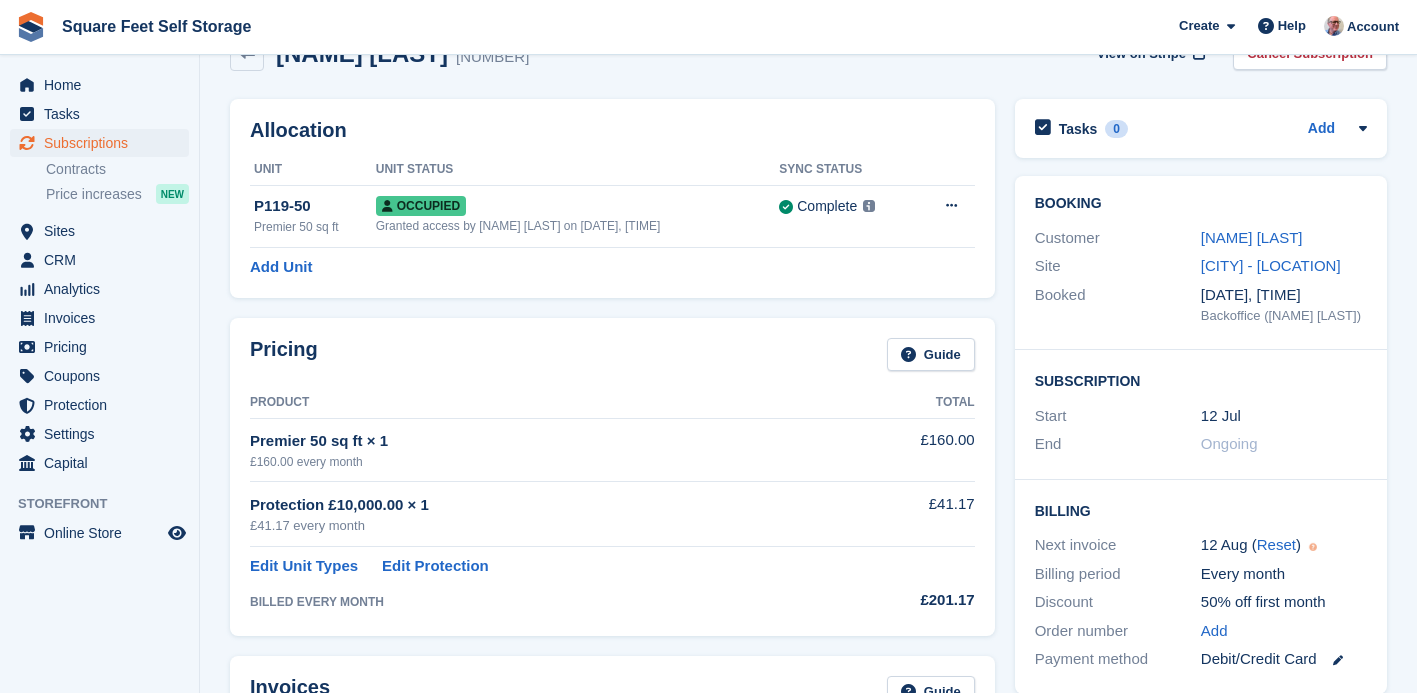 scroll, scrollTop: 0, scrollLeft: 0, axis: both 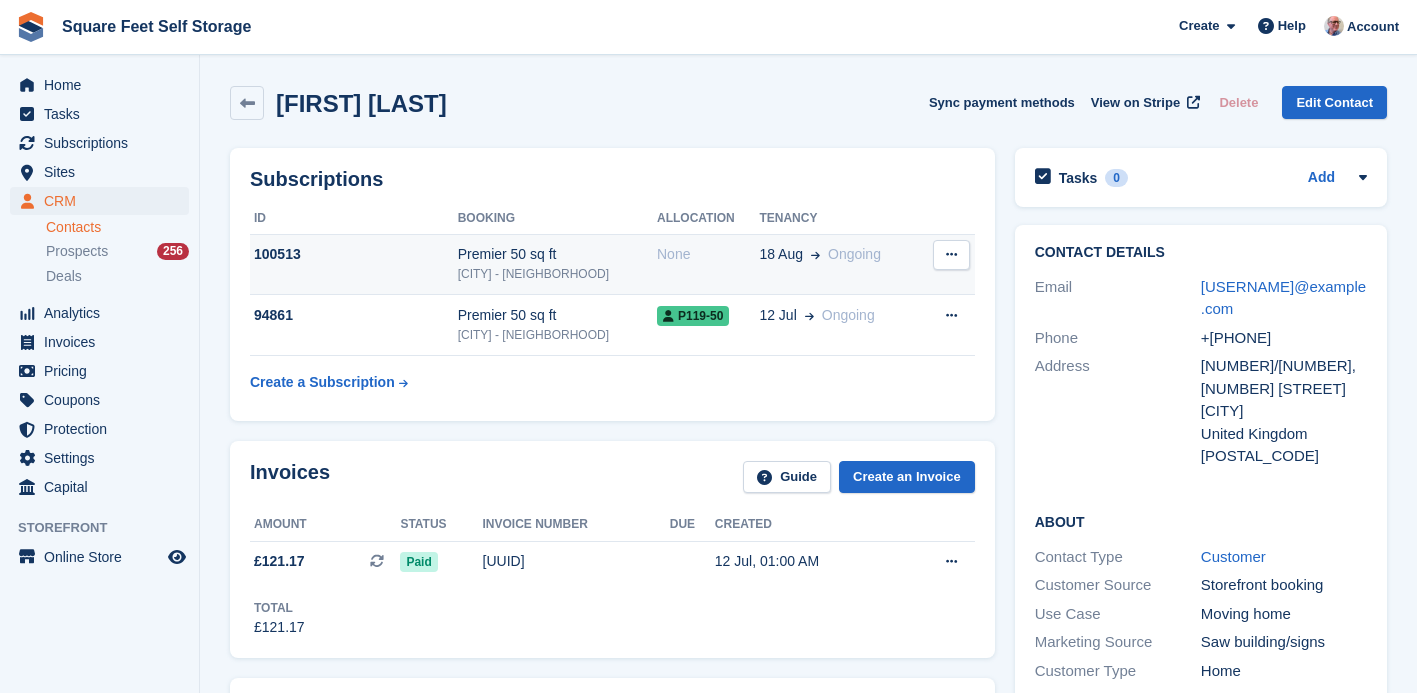 click on "None" at bounding box center (708, 254) 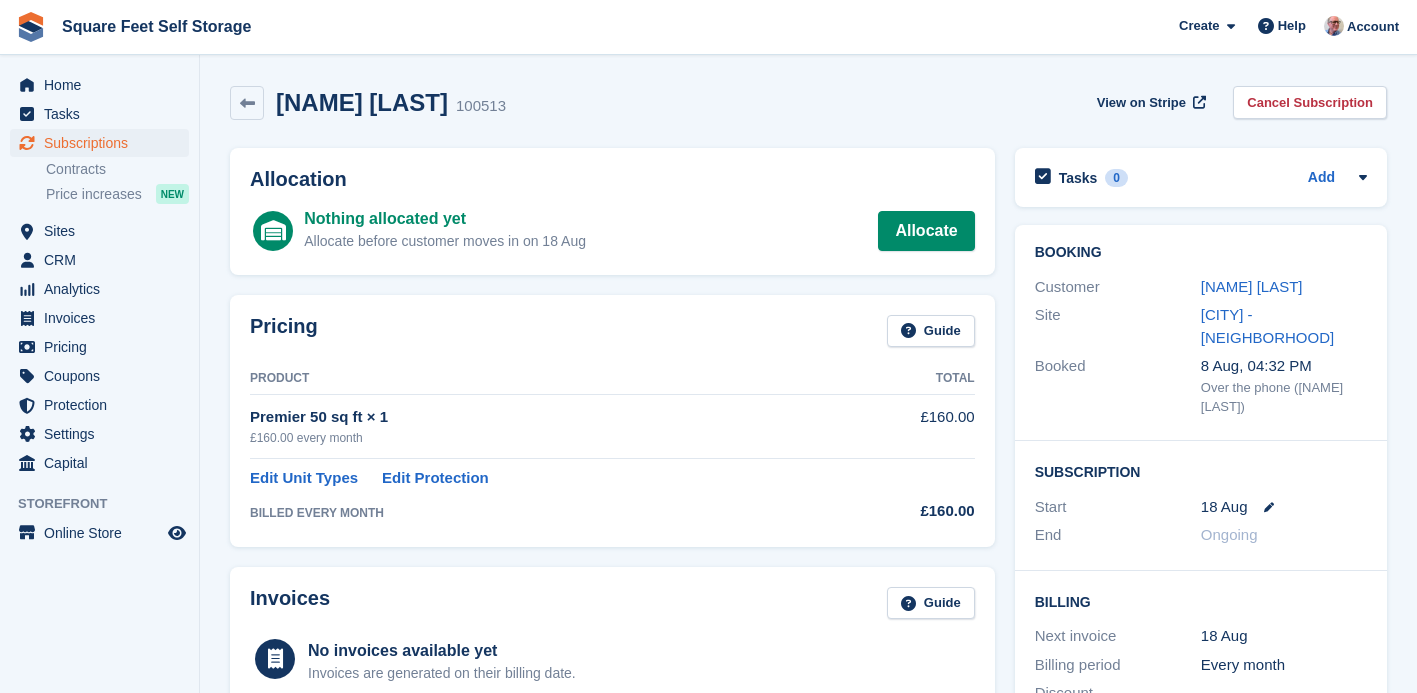 scroll, scrollTop: 0, scrollLeft: 0, axis: both 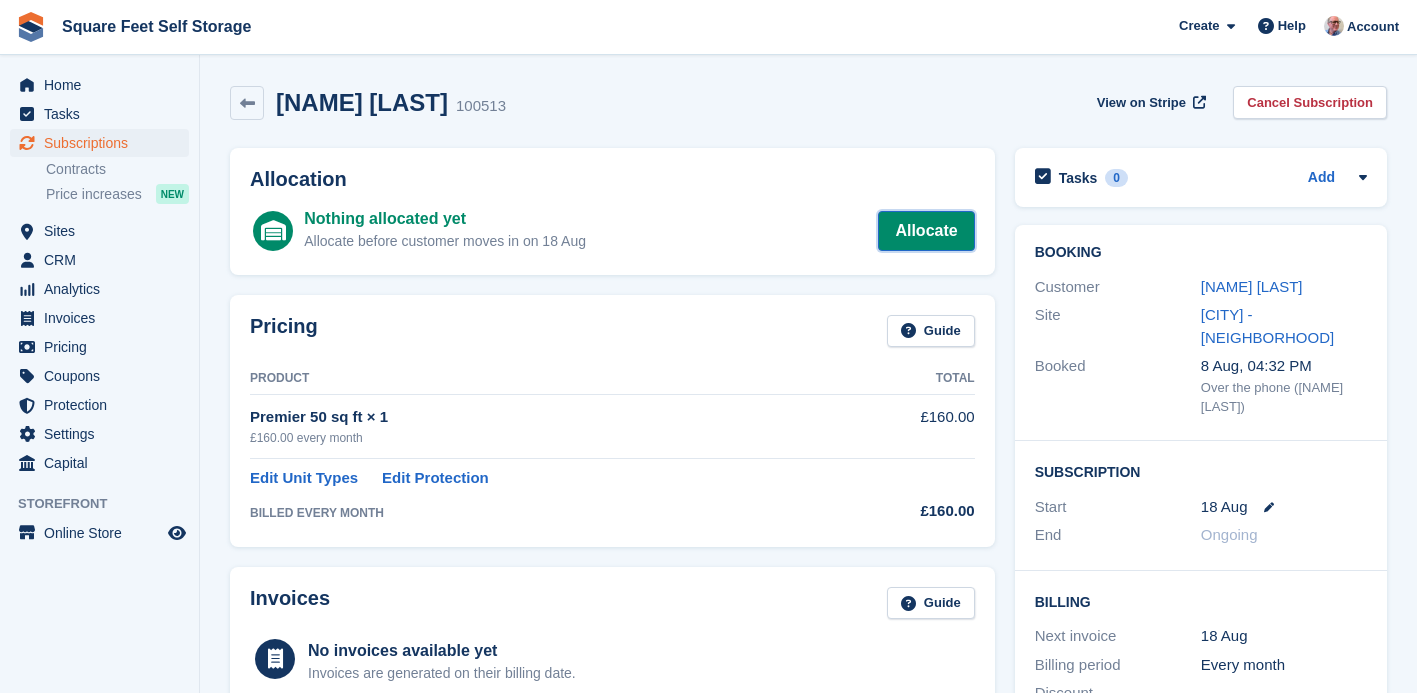 click on "Allocate" at bounding box center [926, 231] 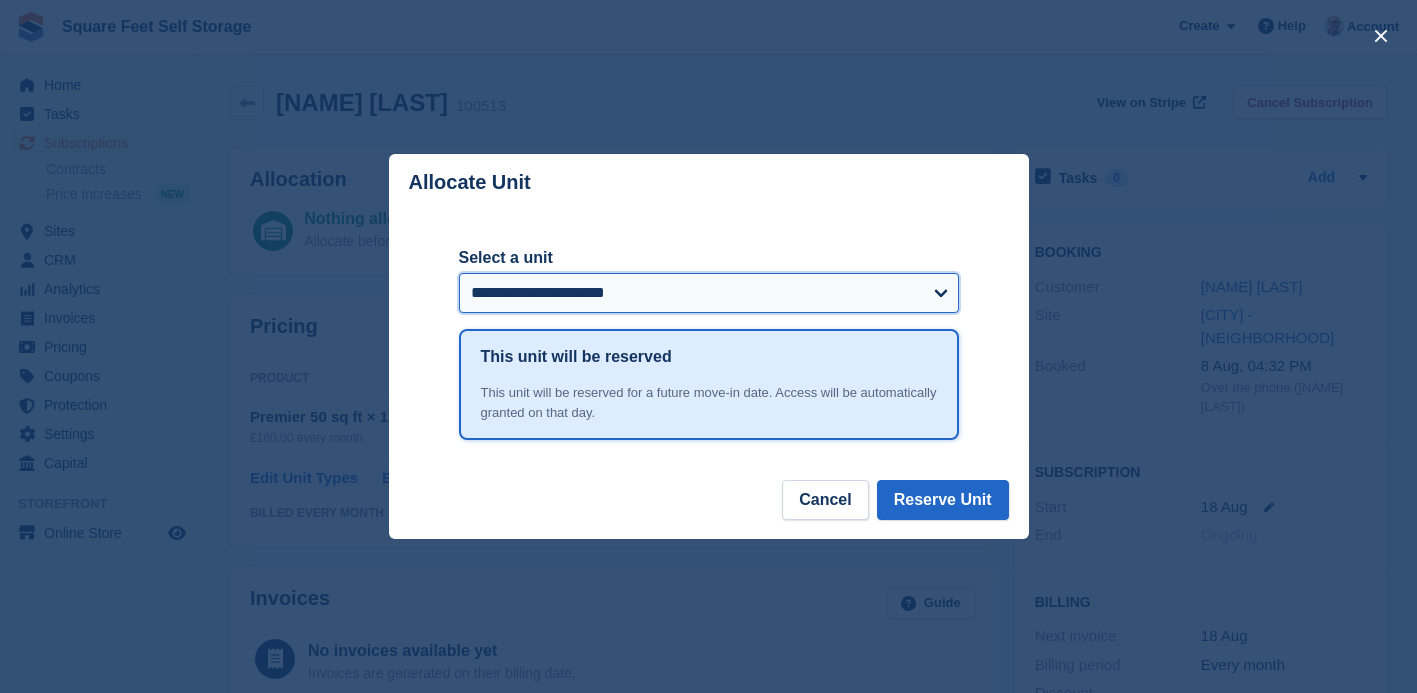 click on "**********" at bounding box center (709, 293) 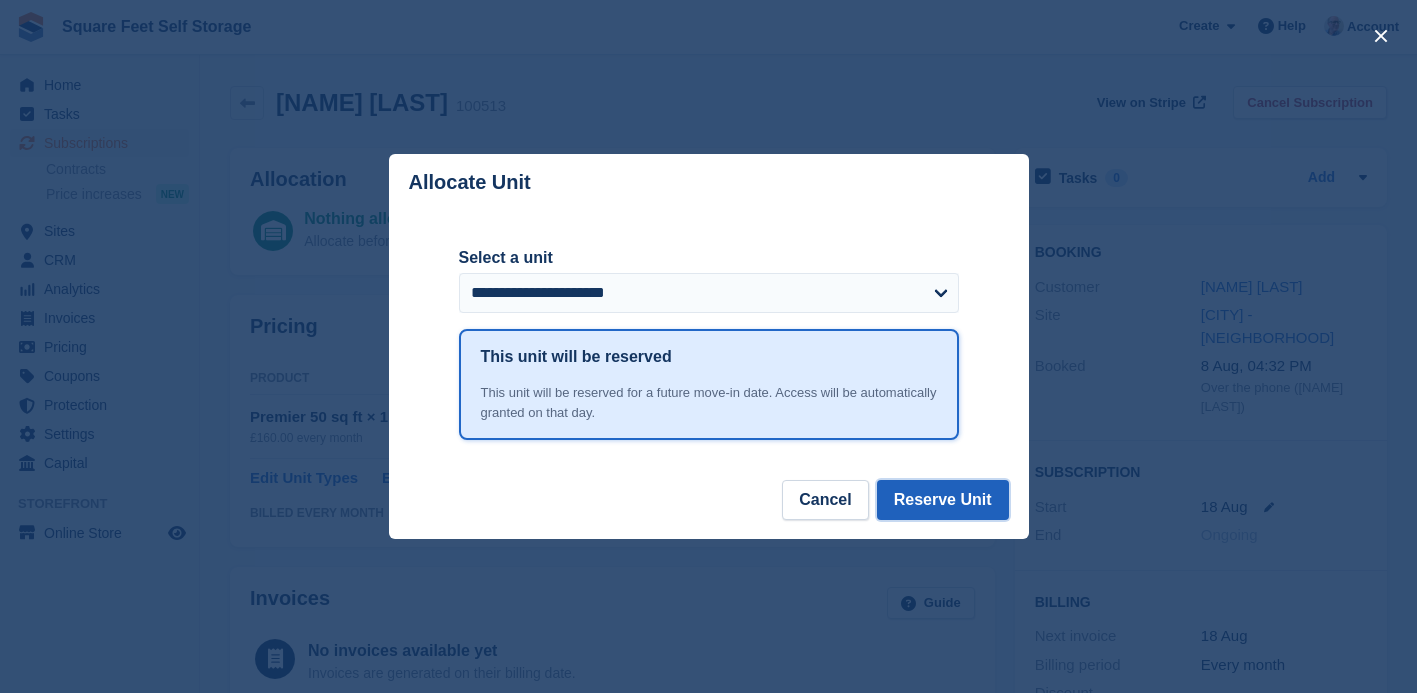 click on "Reserve Unit" at bounding box center (943, 500) 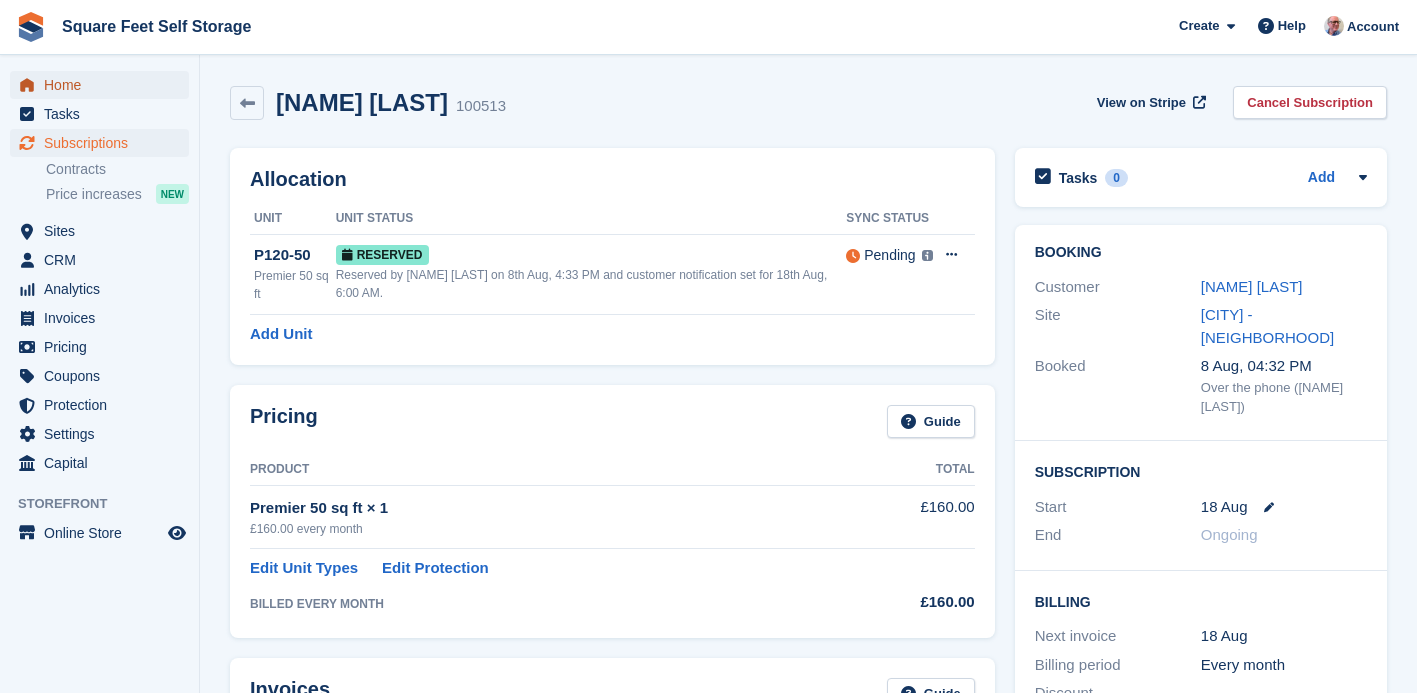 click on "Home" at bounding box center [104, 85] 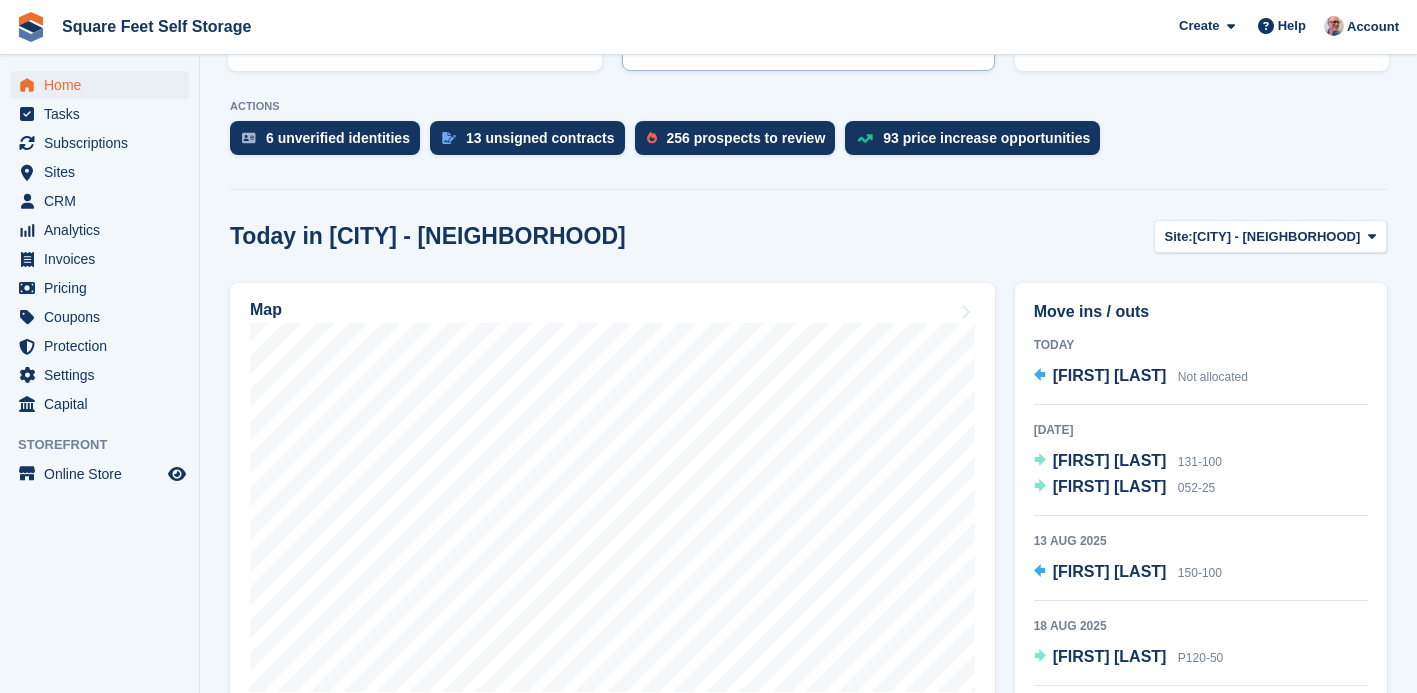 scroll, scrollTop: 380, scrollLeft: 0, axis: vertical 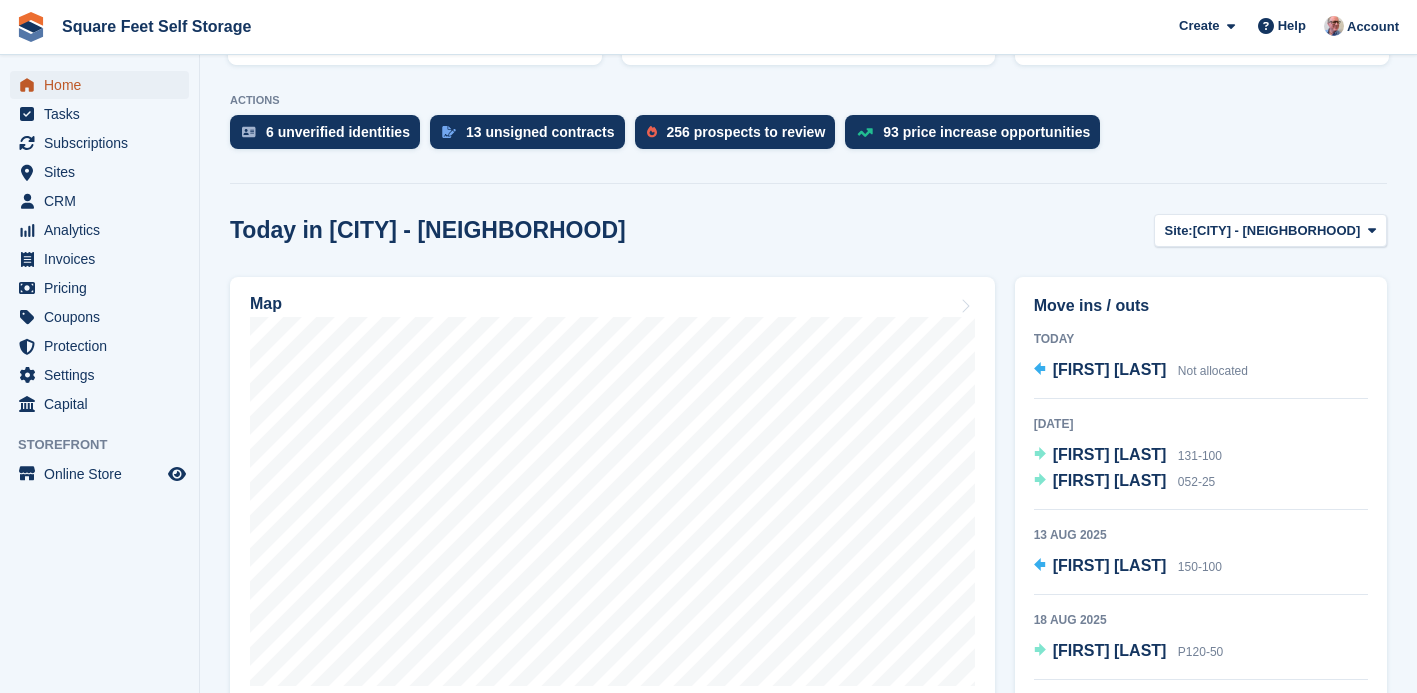 click on "Home" at bounding box center [104, 85] 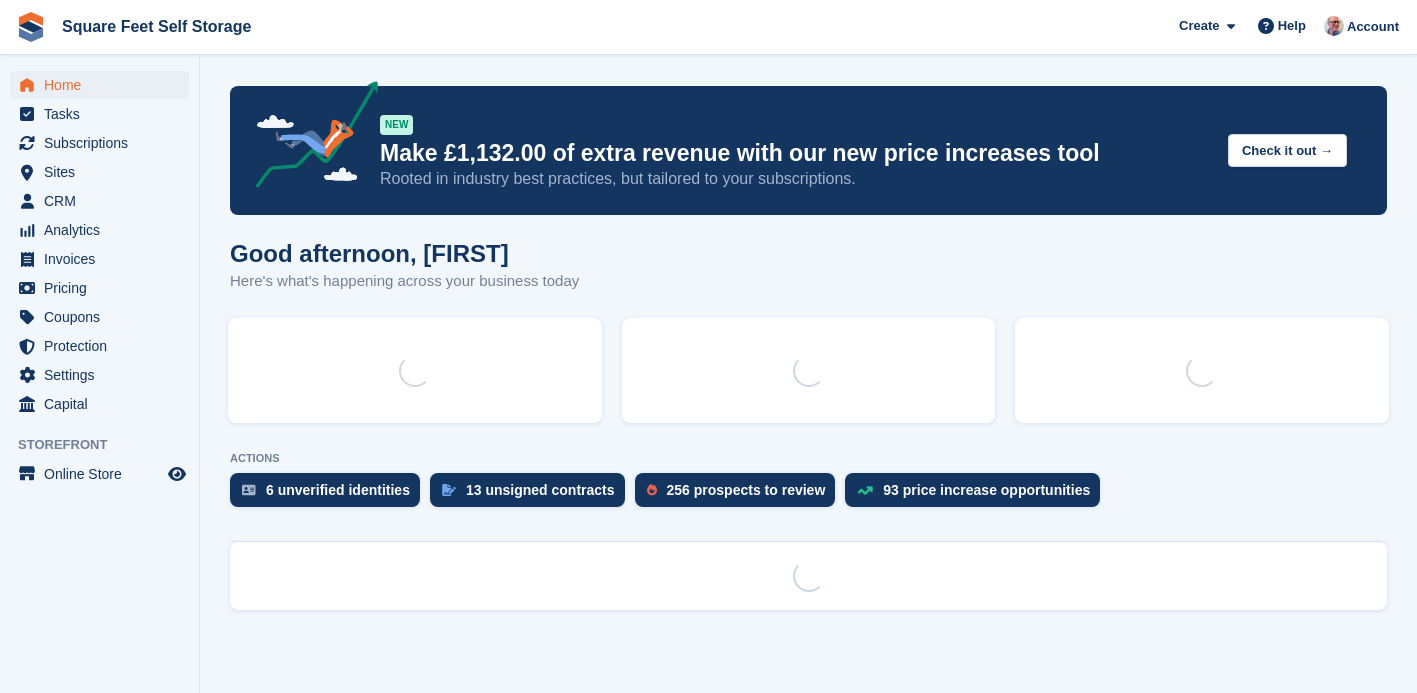 scroll, scrollTop: 0, scrollLeft: 0, axis: both 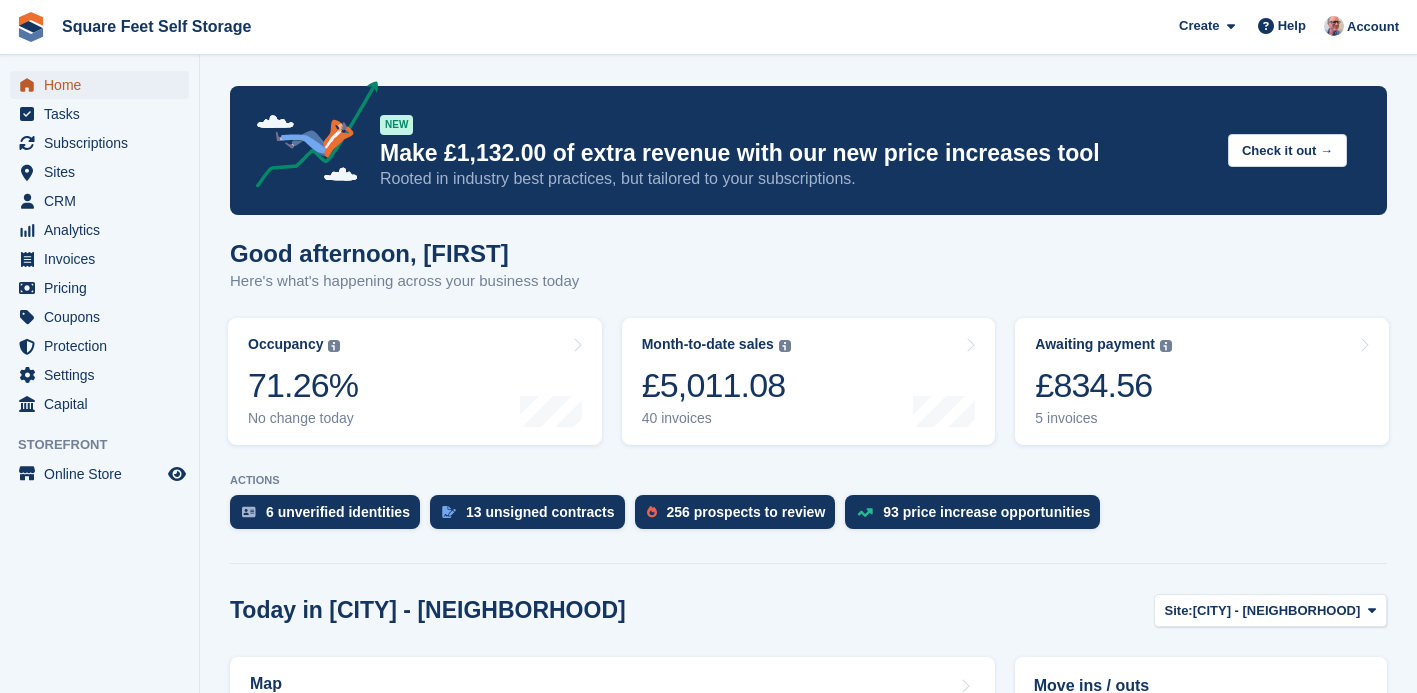 click on "Home" at bounding box center [104, 85] 